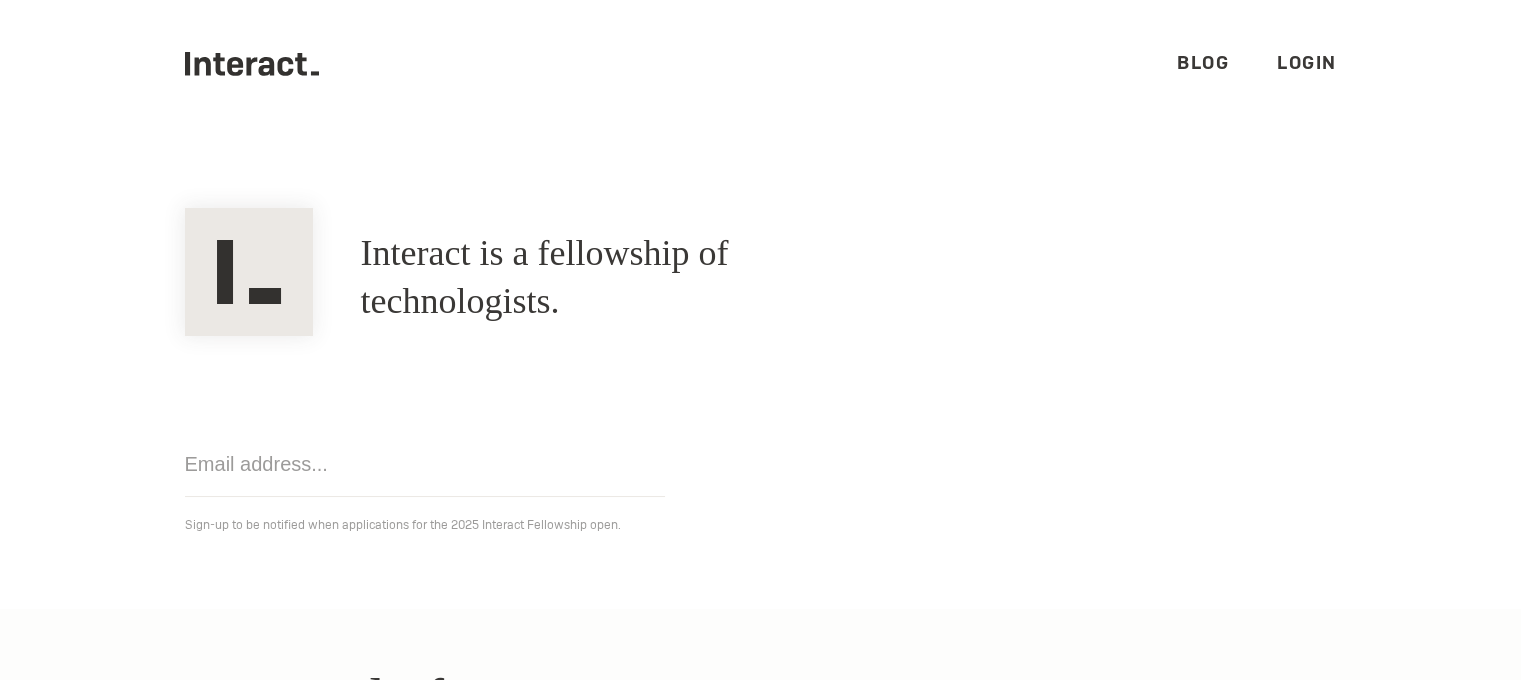scroll, scrollTop: 19, scrollLeft: 0, axis: vertical 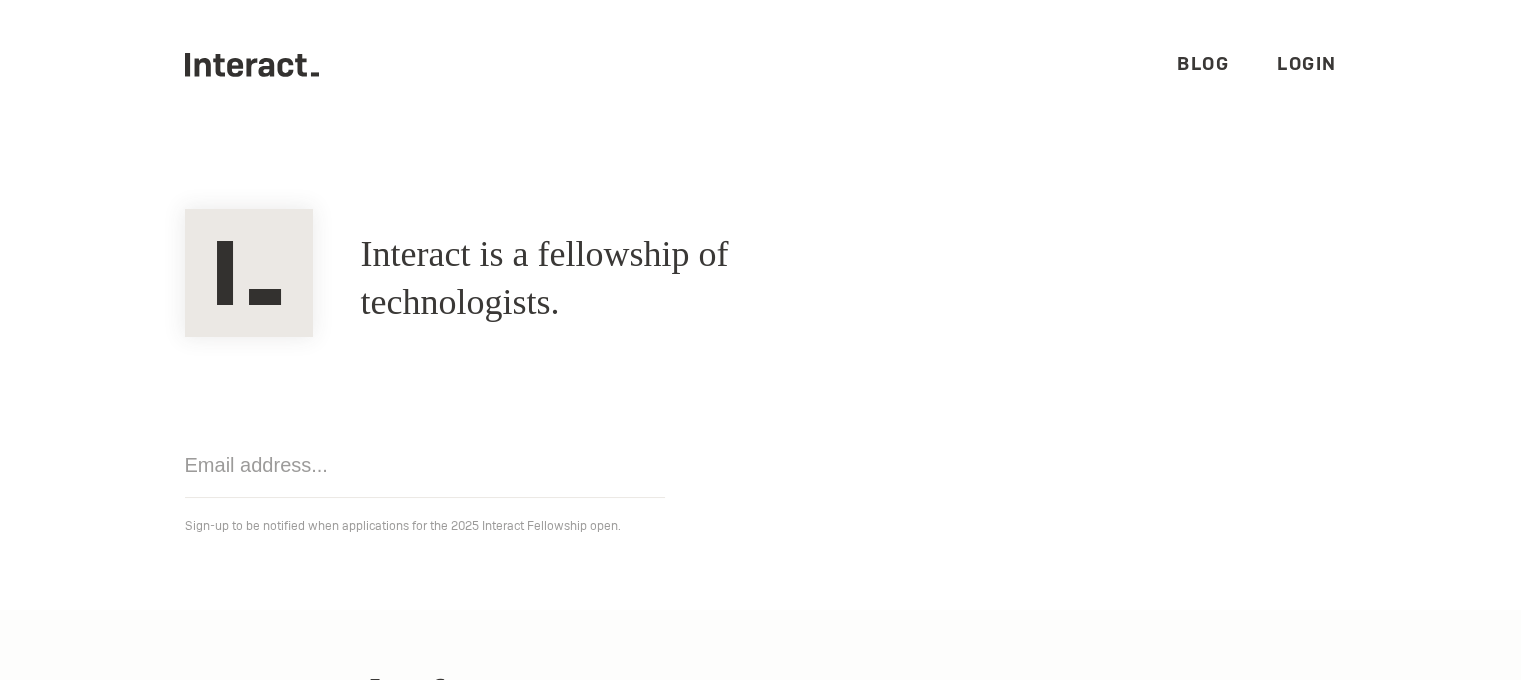 click at bounding box center [425, 465] 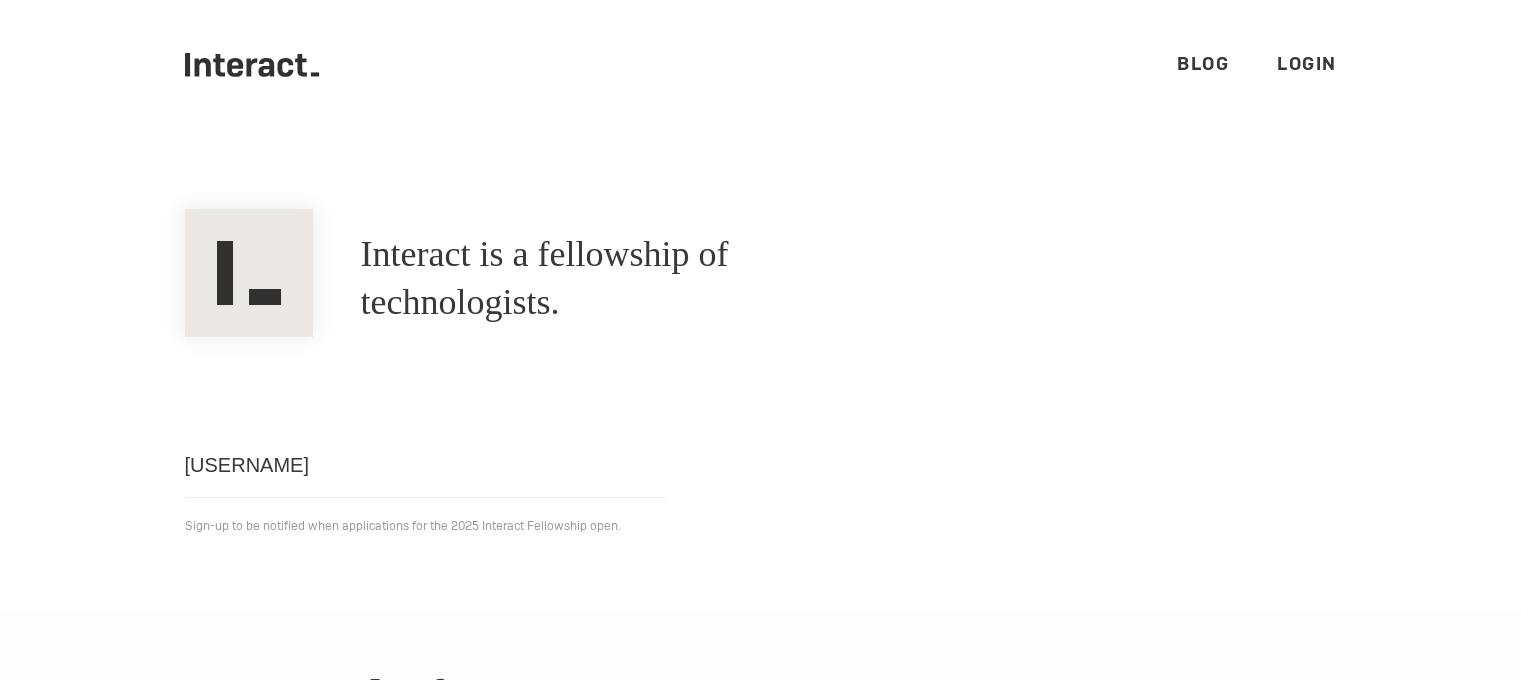 type on "d" 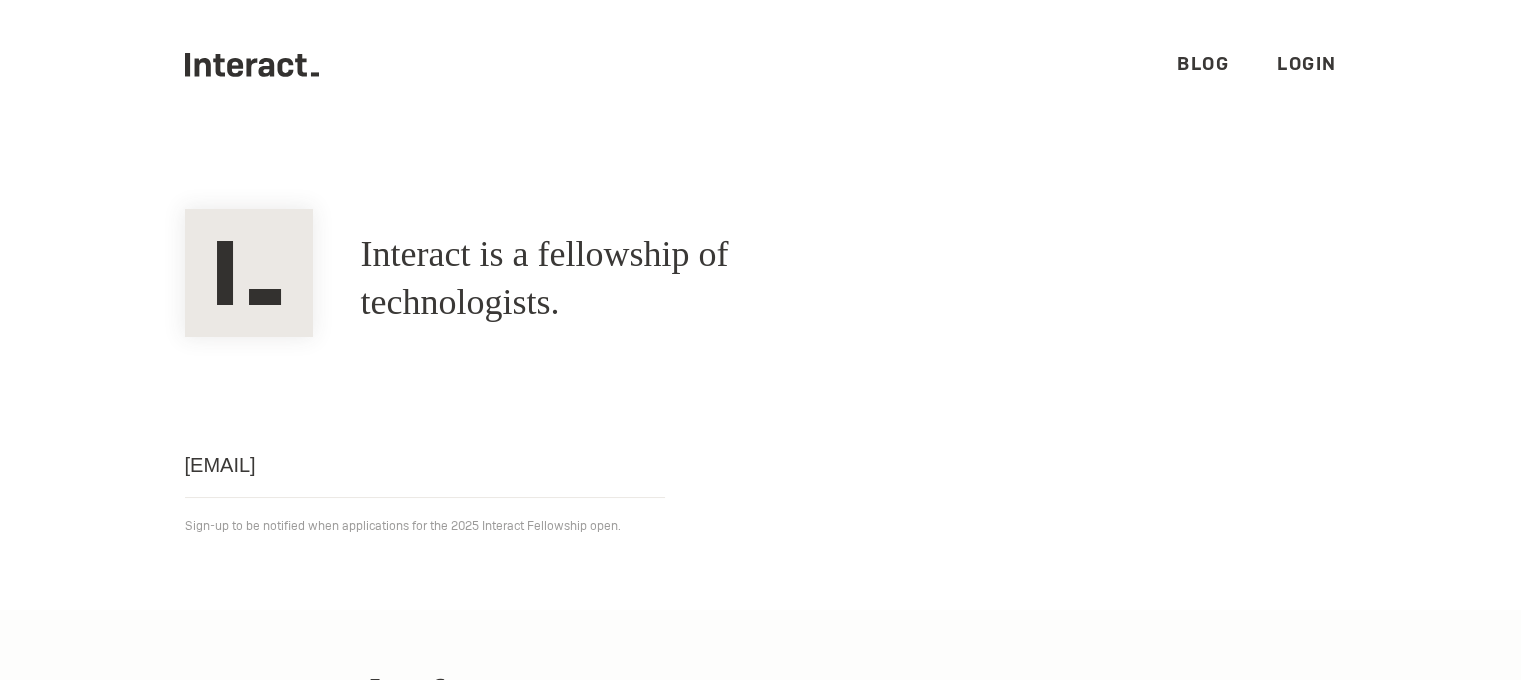 type on "vaibhav16dabas@gmail.com" 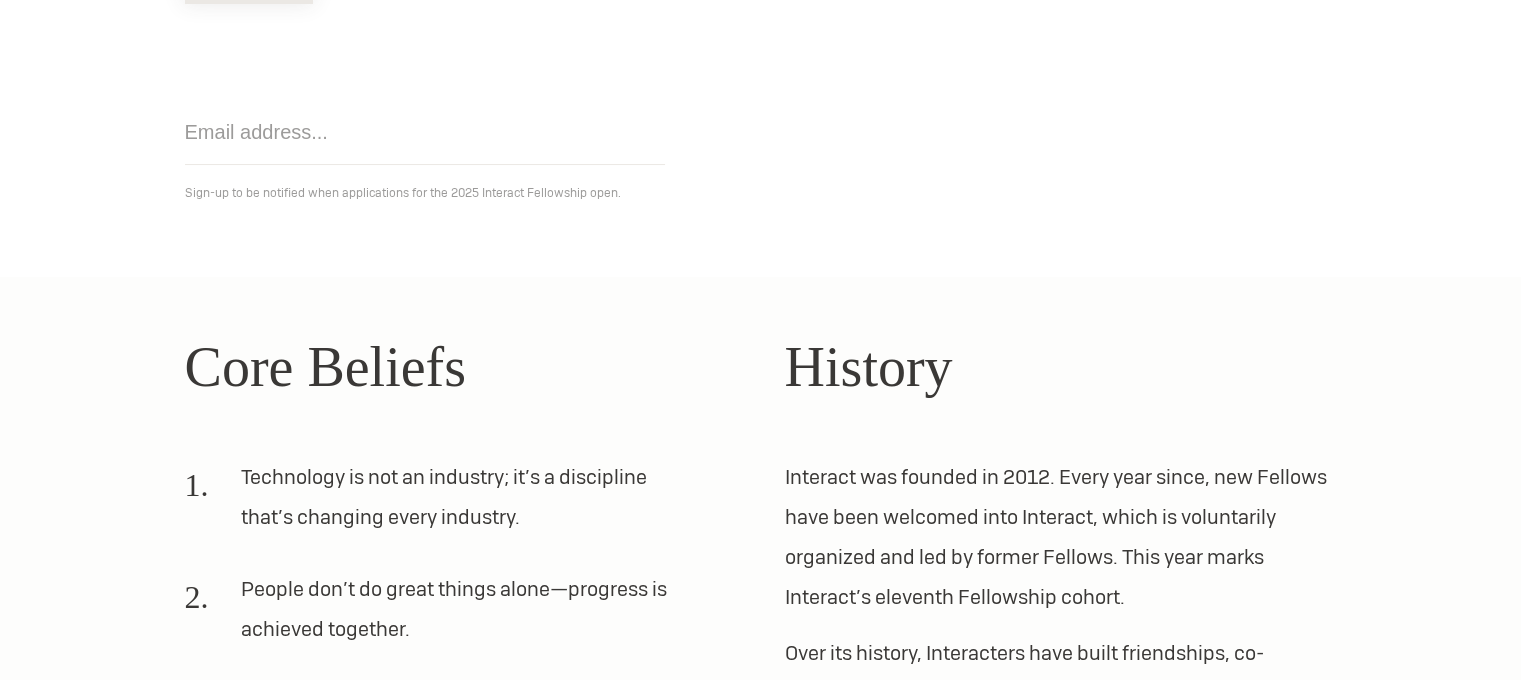 scroll, scrollTop: 0, scrollLeft: 0, axis: both 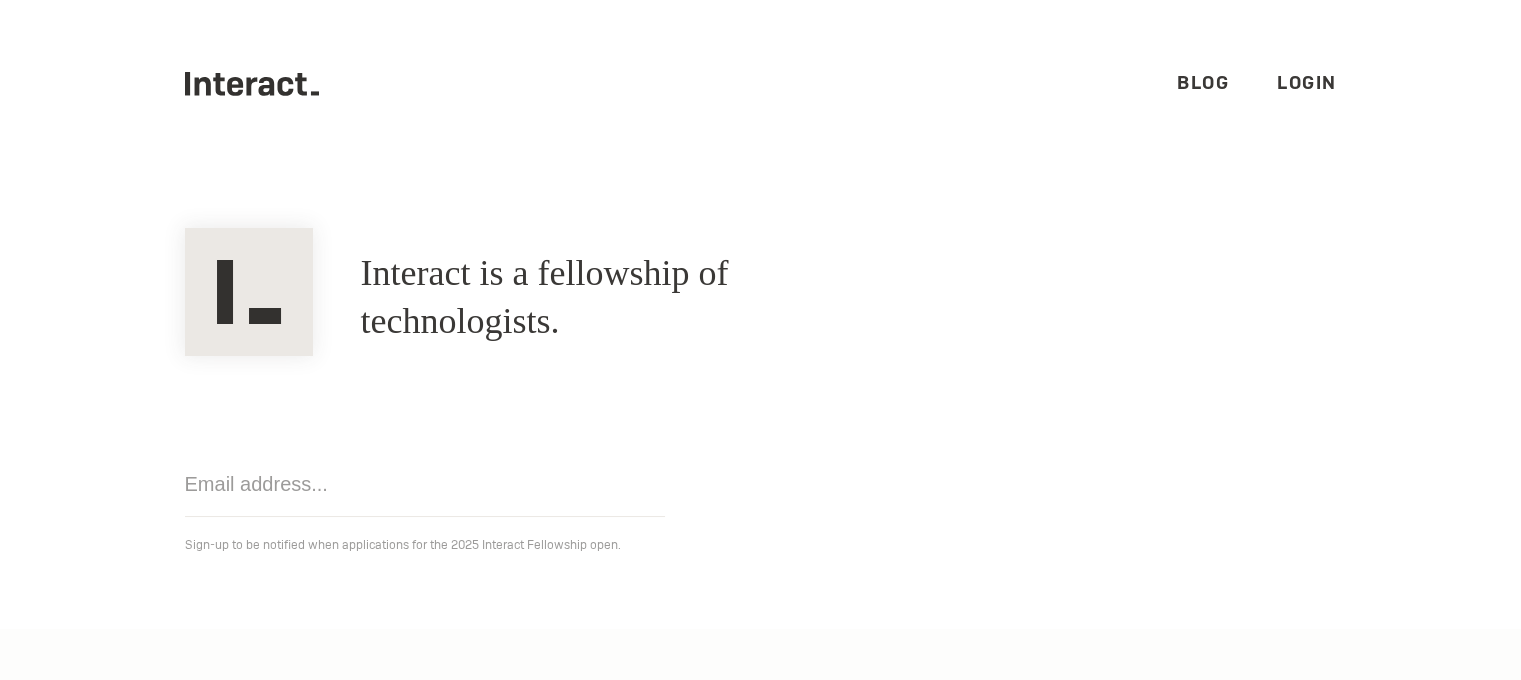 click on "Login" at bounding box center [1307, 82] 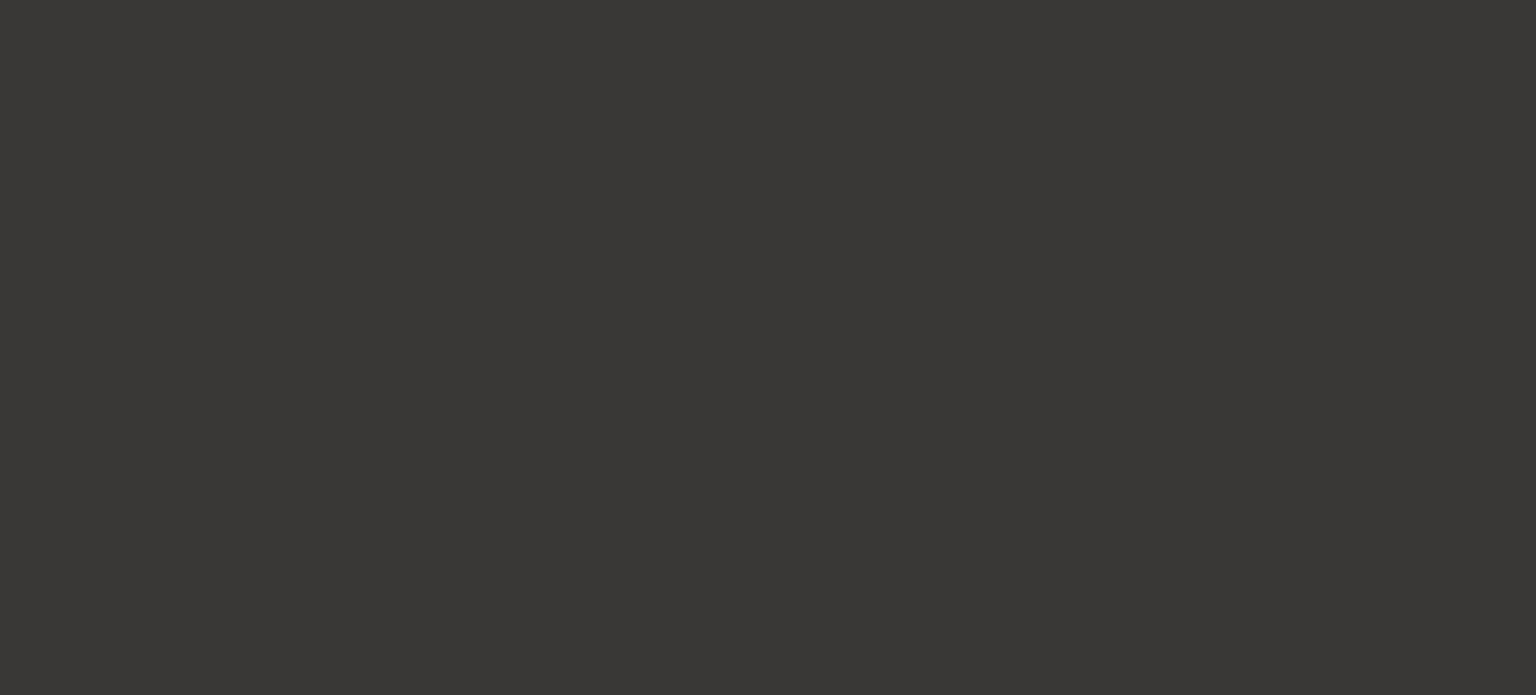 scroll, scrollTop: 0, scrollLeft: 0, axis: both 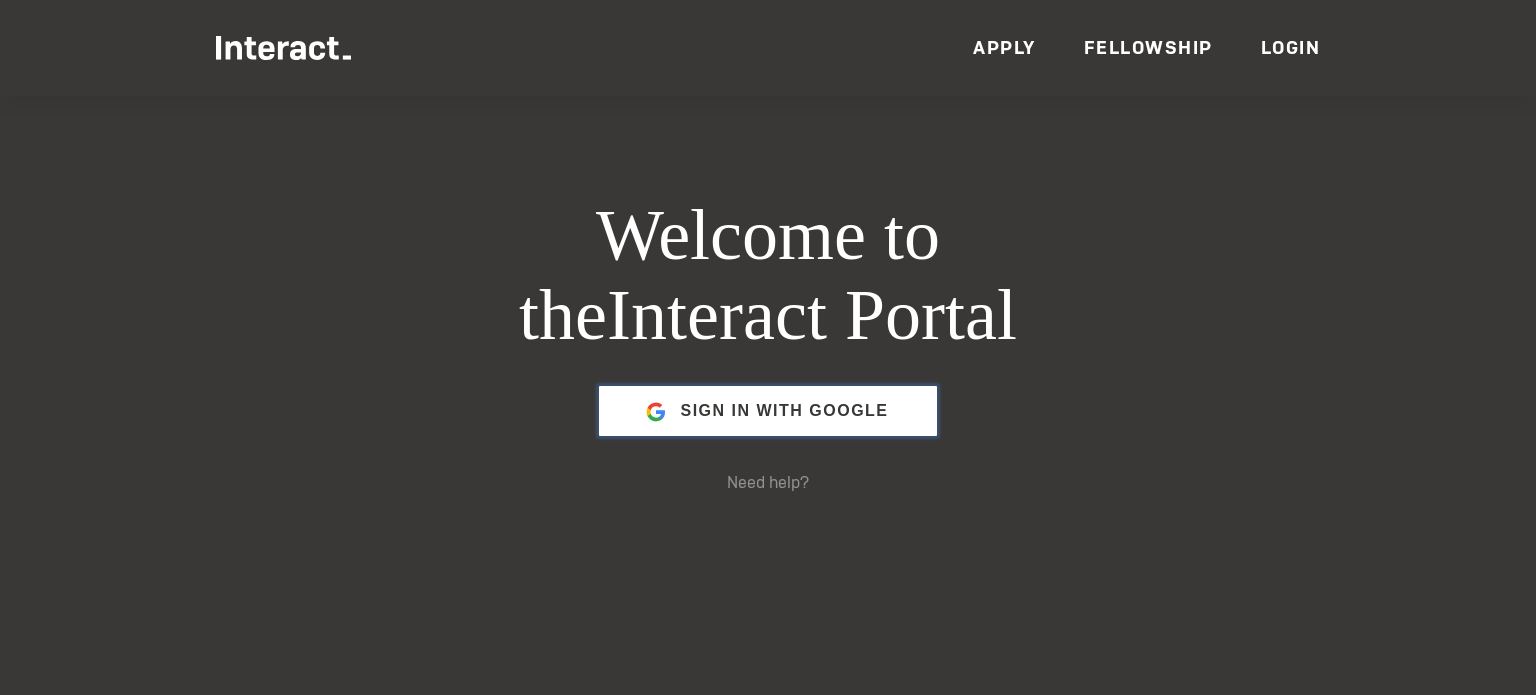 click on "Sign in with Google" at bounding box center (784, 411) 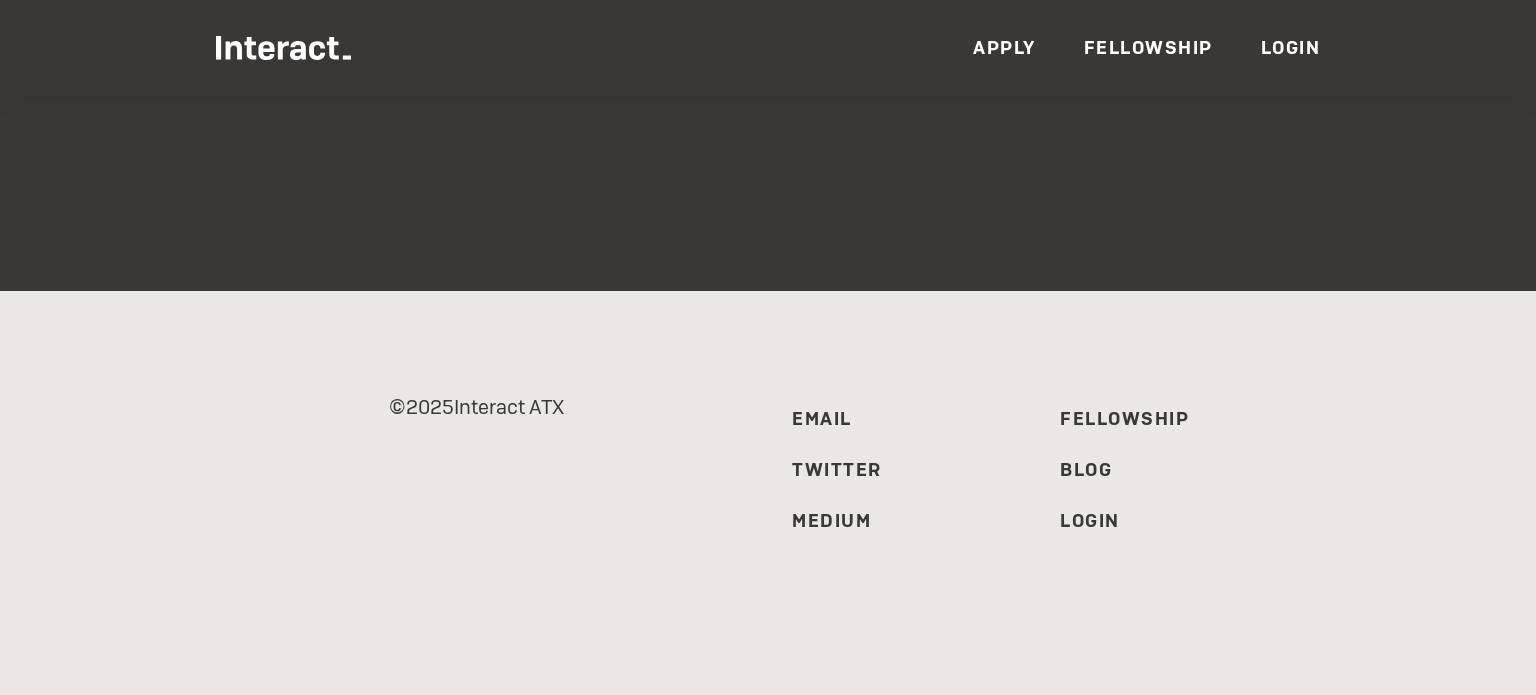 scroll, scrollTop: 0, scrollLeft: 0, axis: both 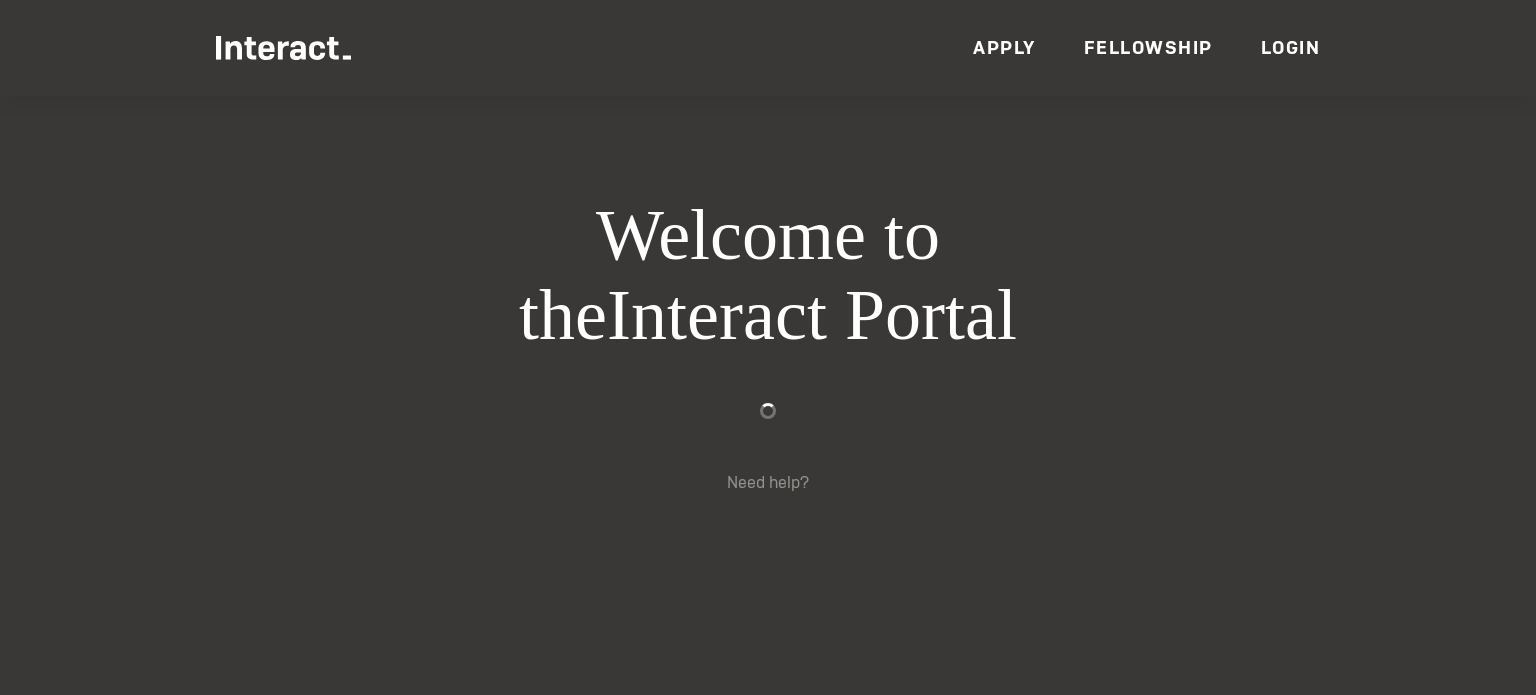 click on "Apply" at bounding box center (1004, 47) 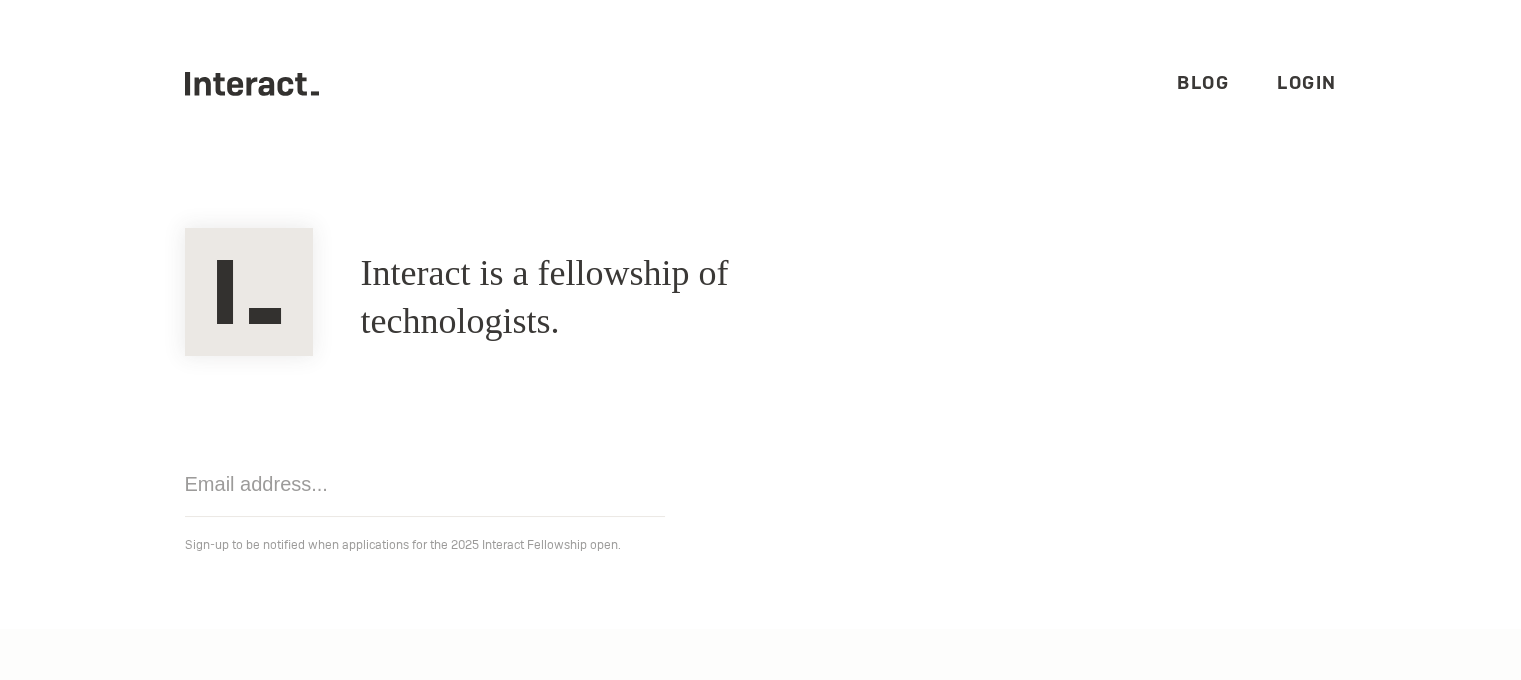 scroll, scrollTop: 0, scrollLeft: 0, axis: both 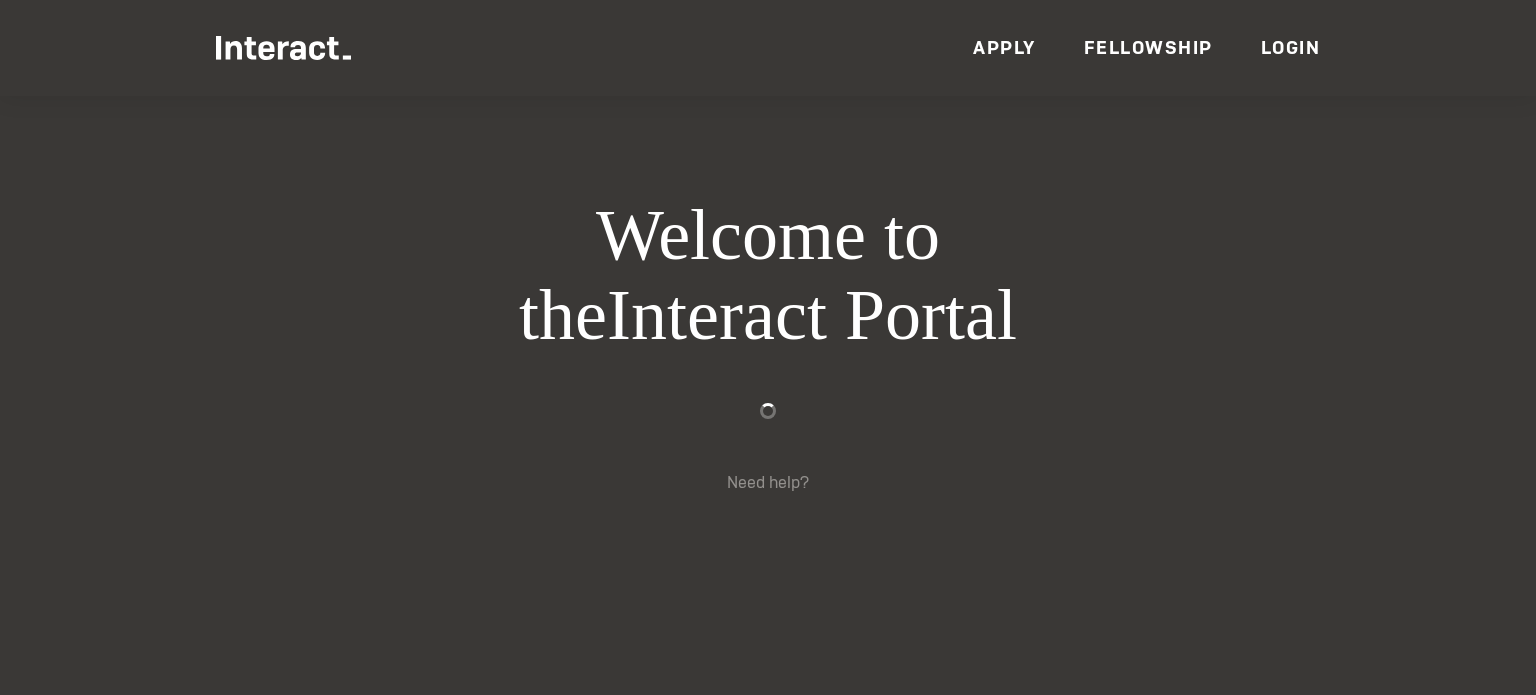 click on "Fellowship" at bounding box center (1148, 47) 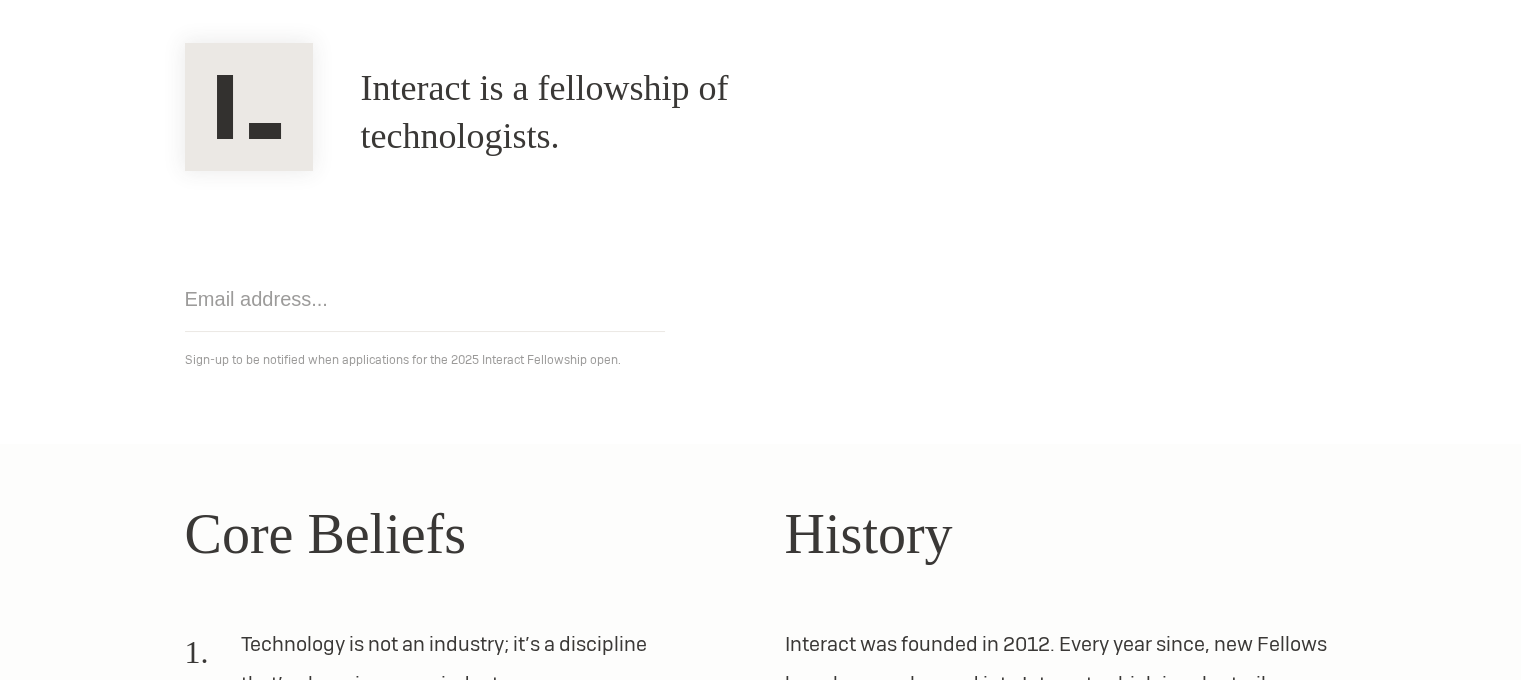 scroll, scrollTop: 0, scrollLeft: 0, axis: both 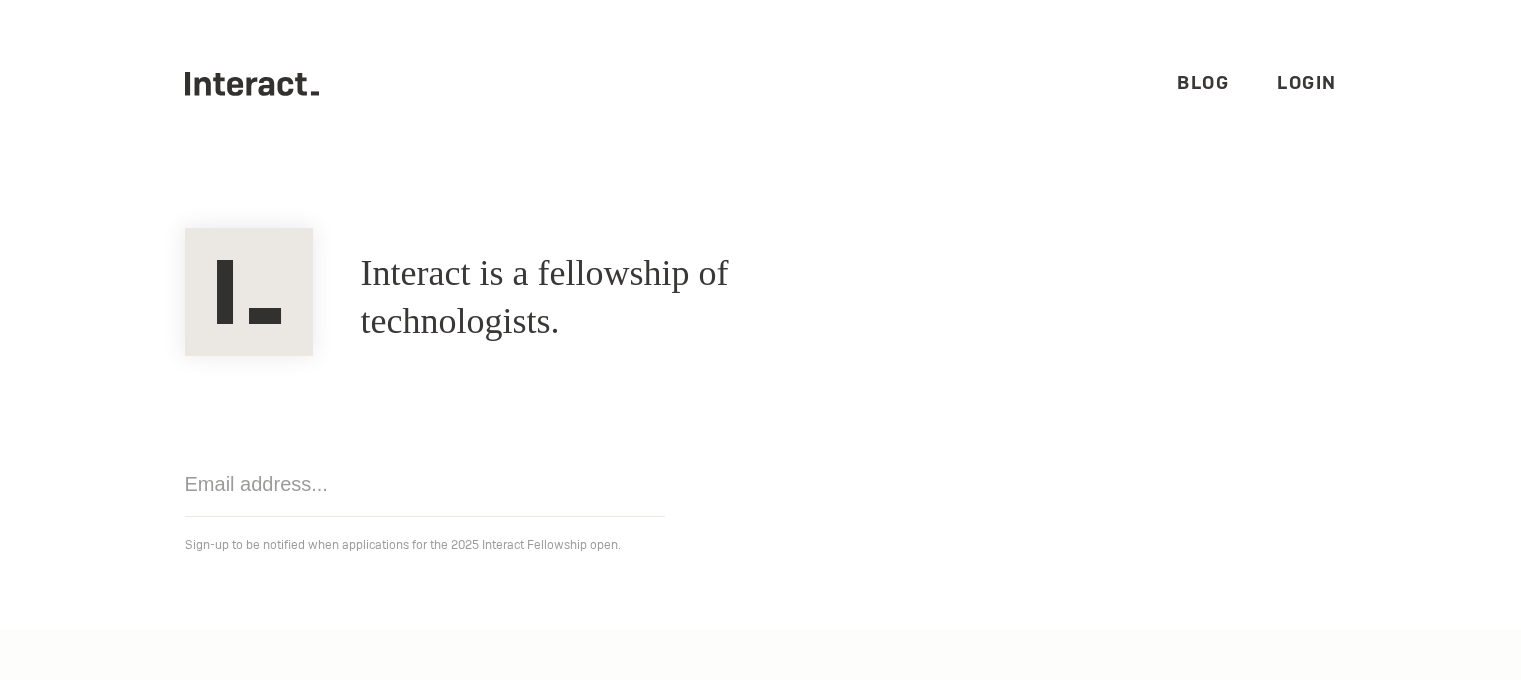 click on "Login" at bounding box center (1307, 82) 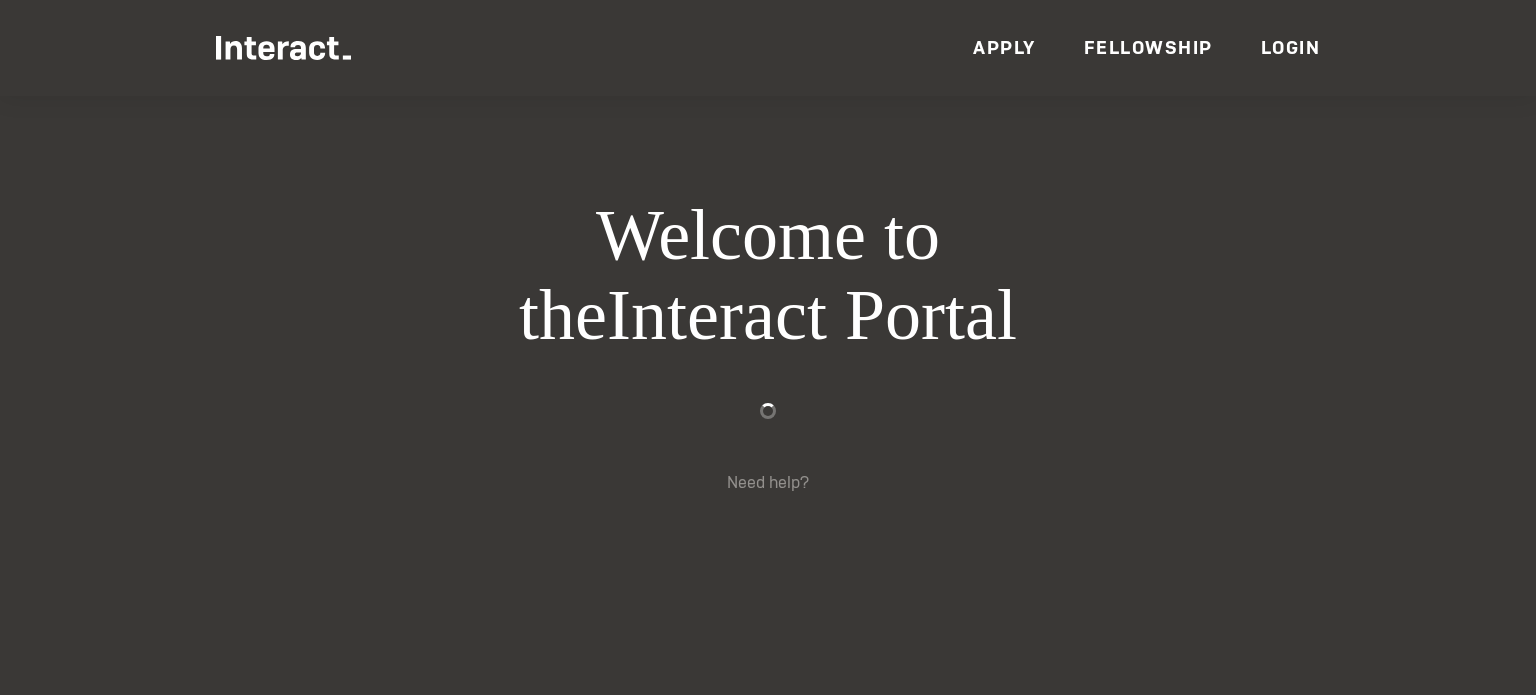 scroll, scrollTop: 404, scrollLeft: 0, axis: vertical 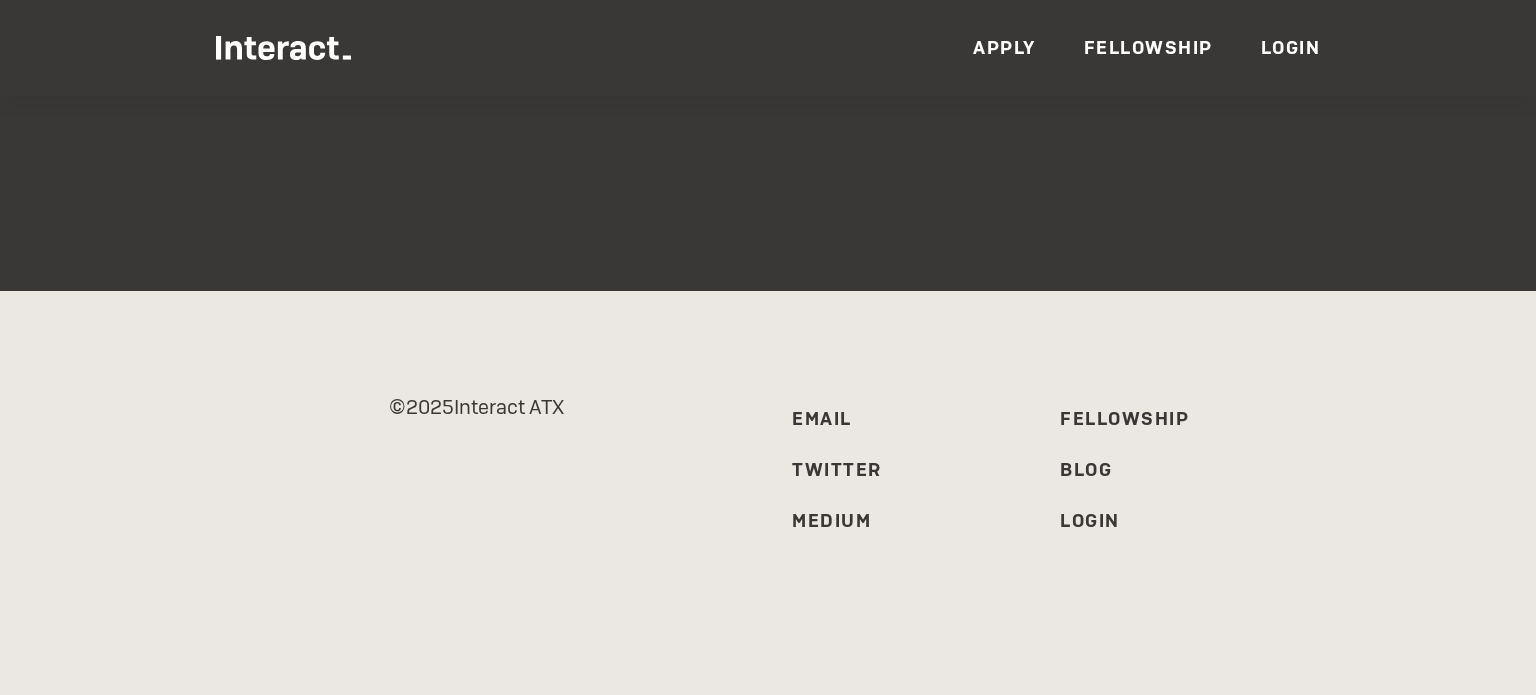 click on "Blog" at bounding box center (1086, 469) 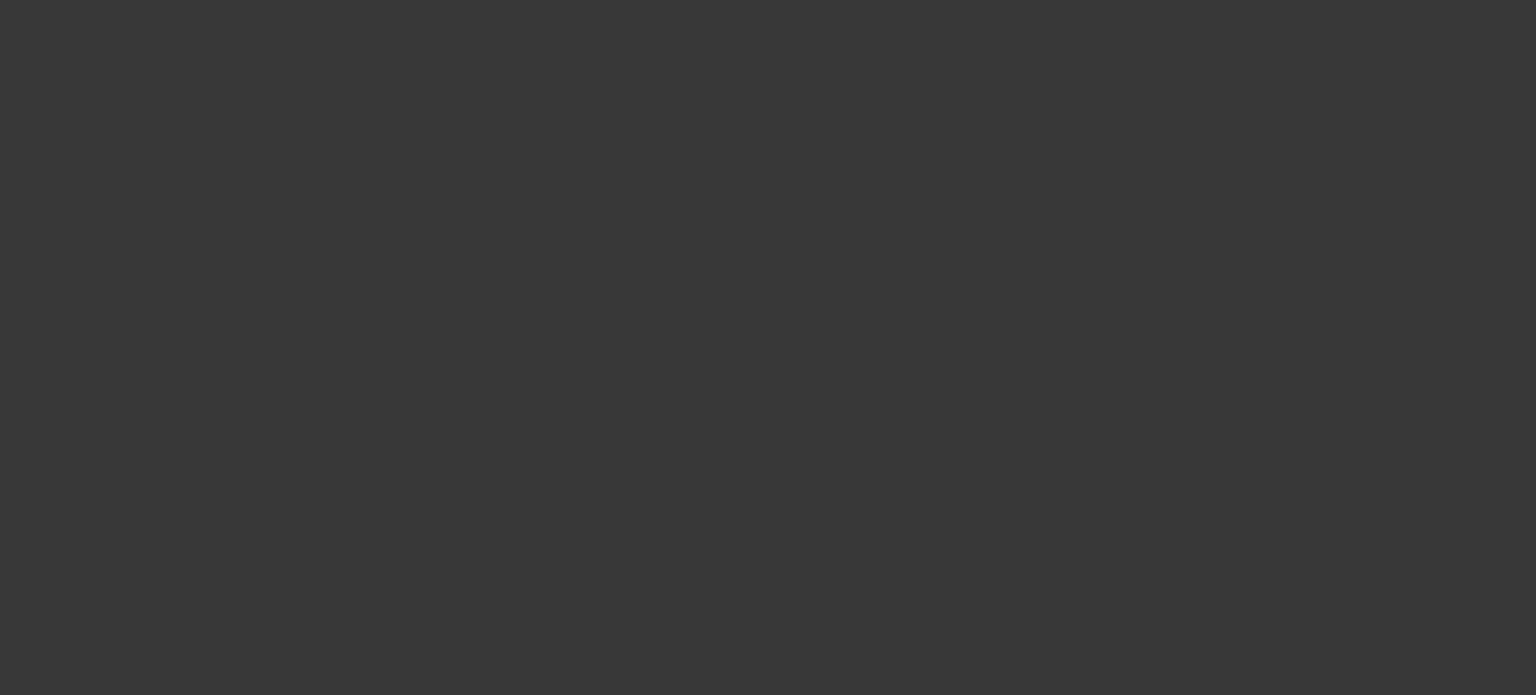 scroll, scrollTop: 0, scrollLeft: 0, axis: both 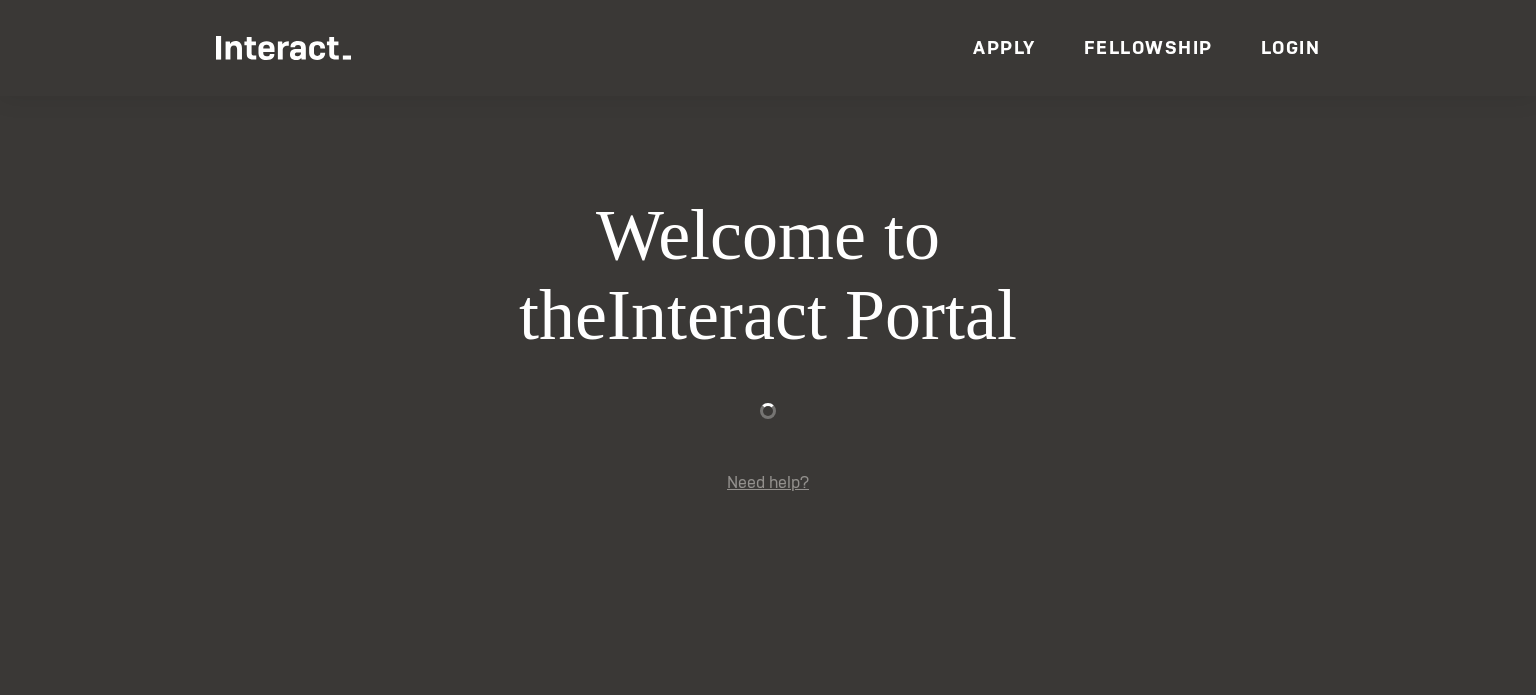 click on "Need help?" at bounding box center [768, 482] 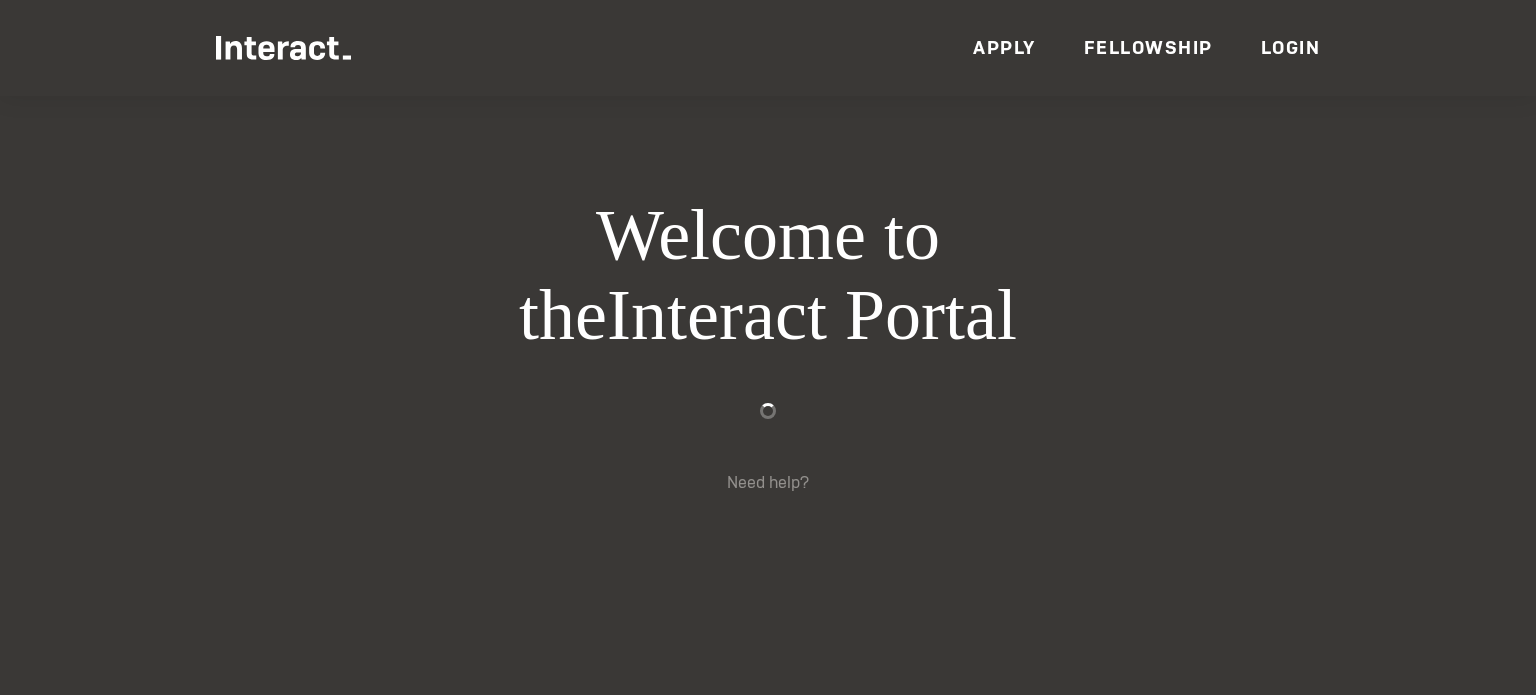 click on "Fellowship" at bounding box center [1148, 47] 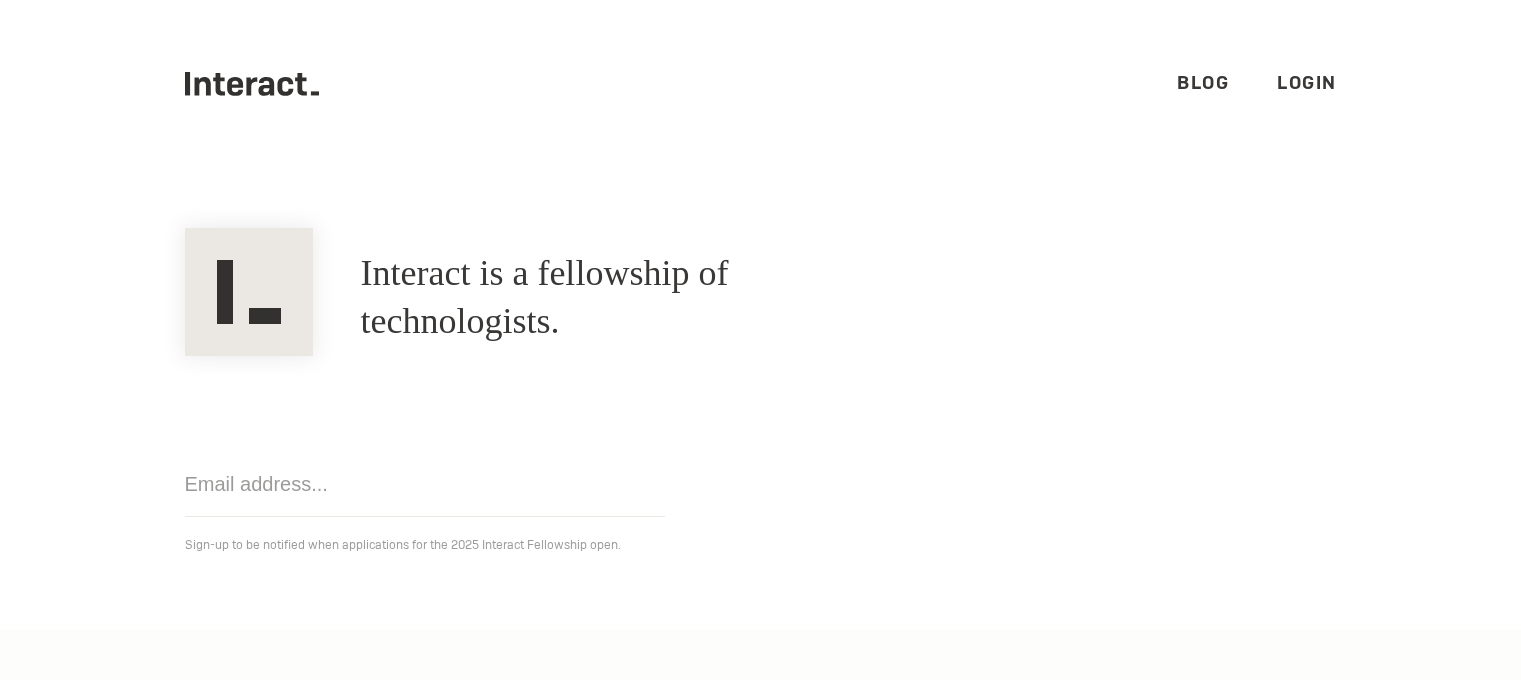 scroll, scrollTop: 603, scrollLeft: 0, axis: vertical 